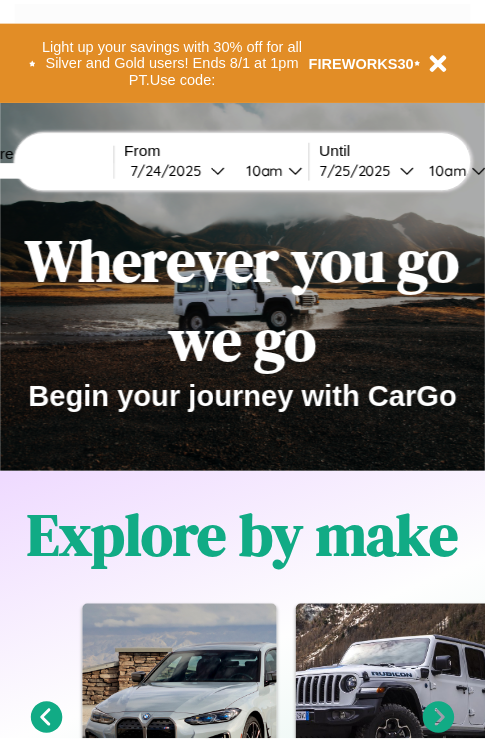 scroll, scrollTop: 0, scrollLeft: 0, axis: both 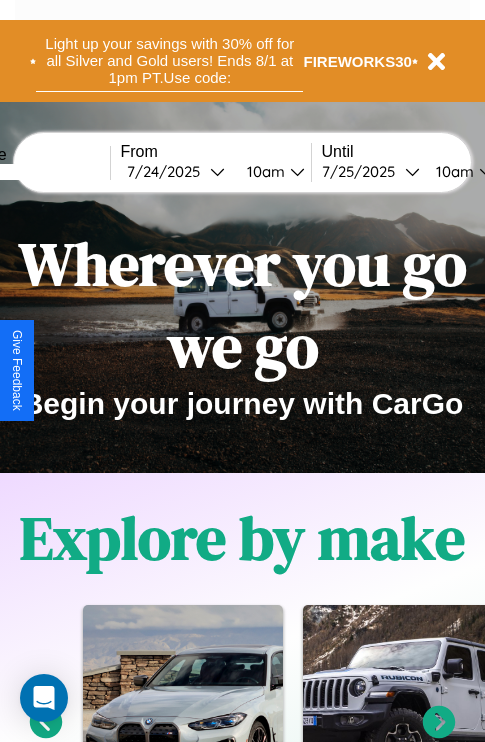 click on "Light up your savings with 30% off for all Silver and Gold users! Ends 8/1 at 1pm PT.  Use code:" at bounding box center [169, 61] 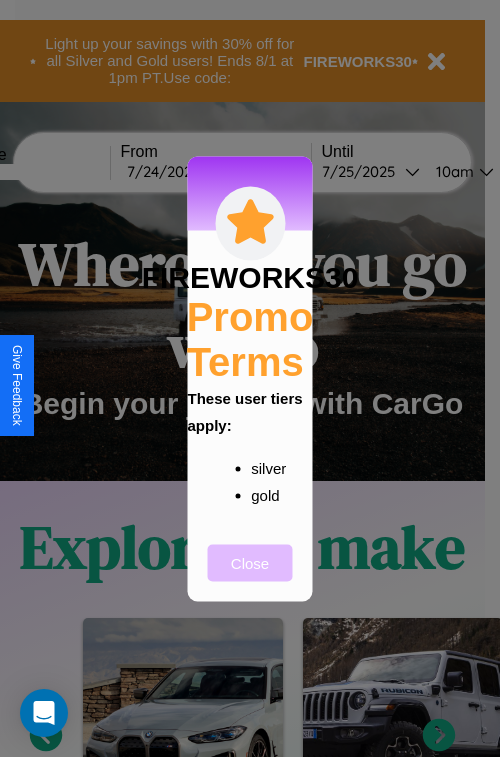 click on "Close" at bounding box center [250, 562] 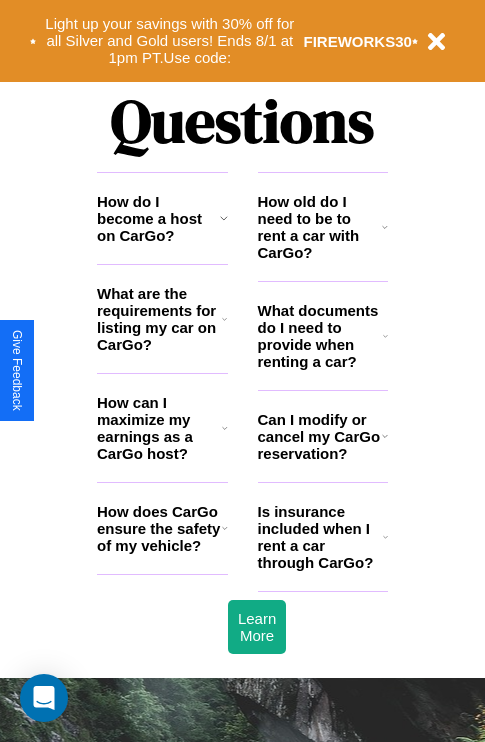 scroll, scrollTop: 2423, scrollLeft: 0, axis: vertical 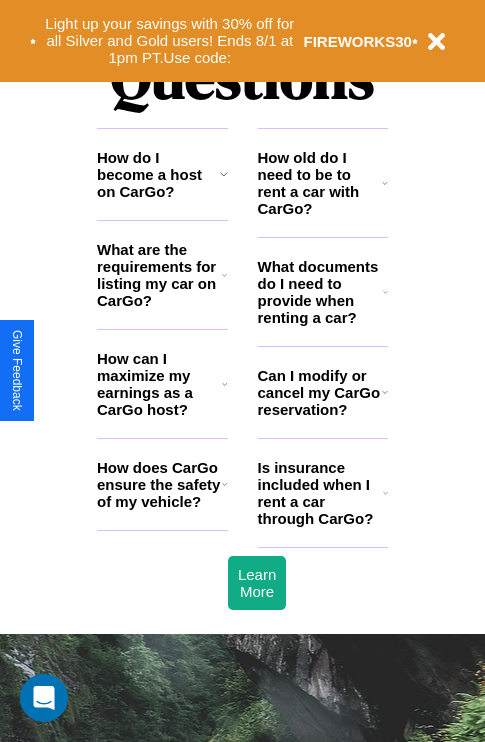 click on "What are the requirements for listing my car on CarGo?" at bounding box center [159, 275] 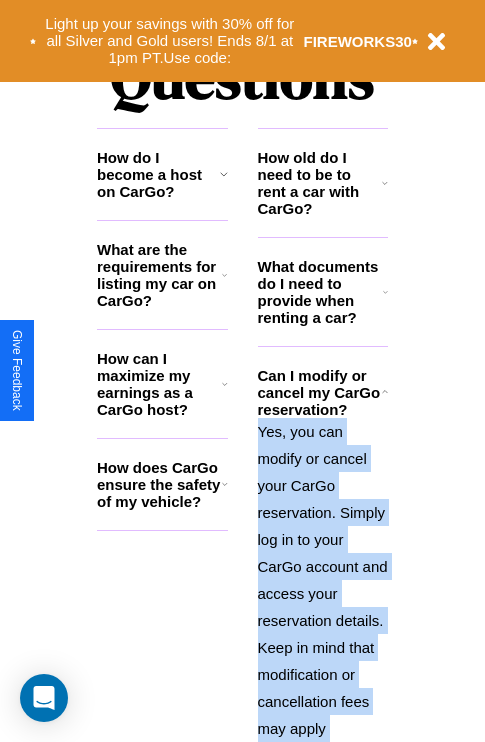 scroll, scrollTop: 2667, scrollLeft: 0, axis: vertical 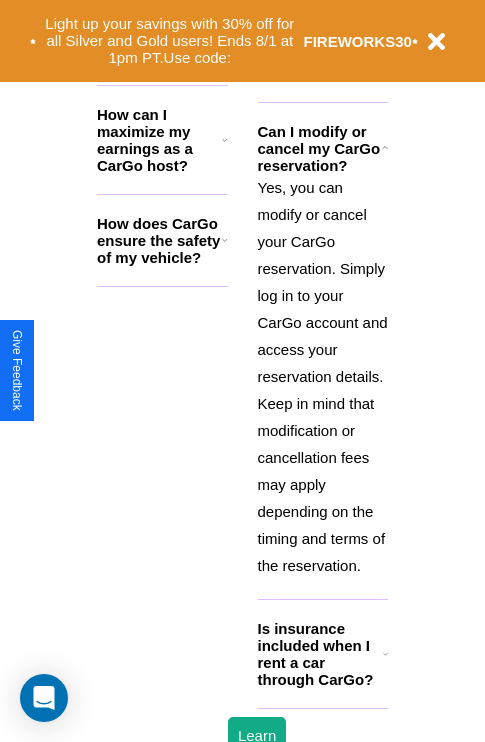 click on "Is insurance included when I rent a car through CarGo?" at bounding box center (320, 654) 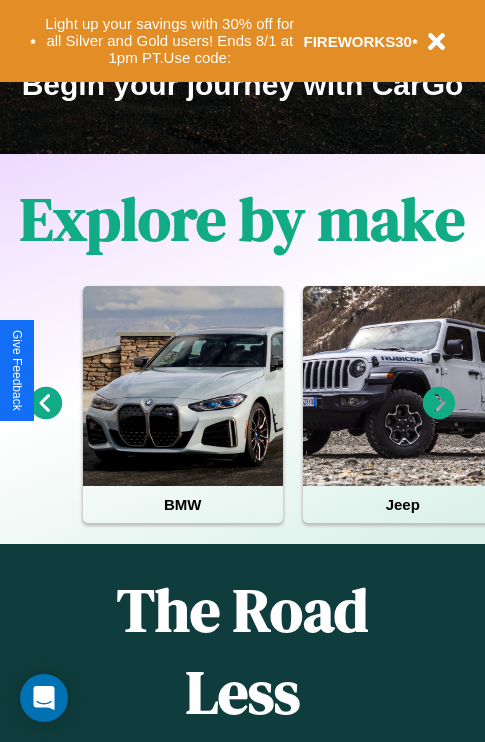 scroll, scrollTop: 308, scrollLeft: 0, axis: vertical 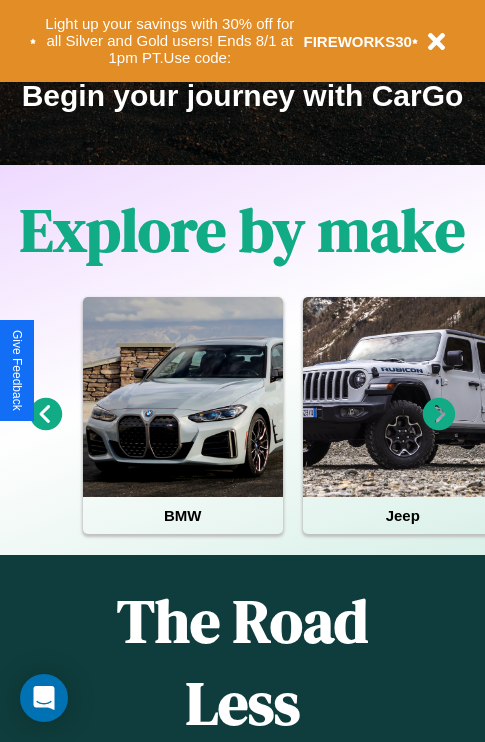 click 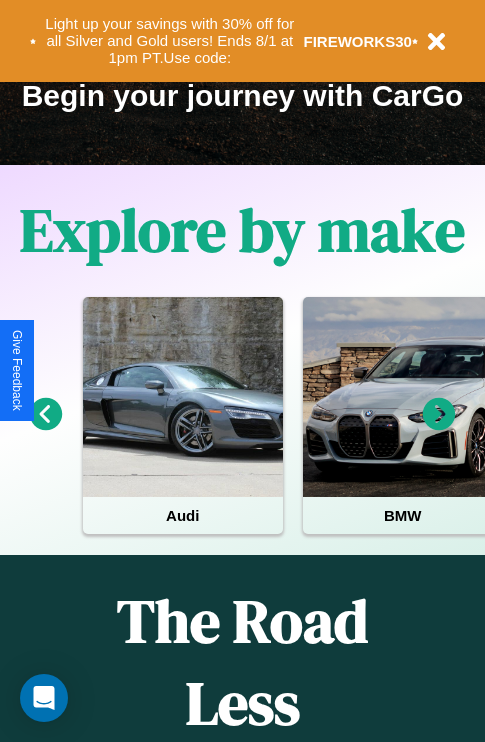 click 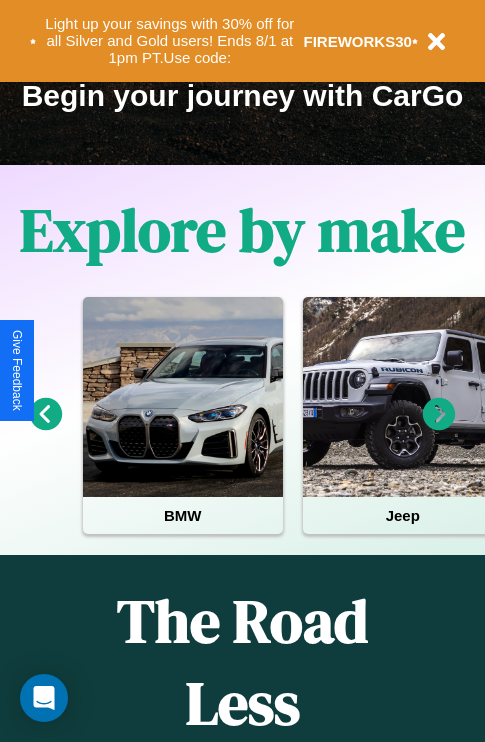 click 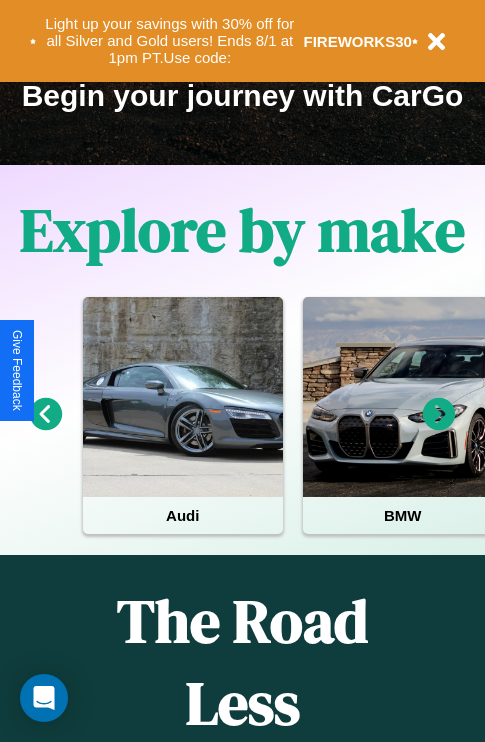 click 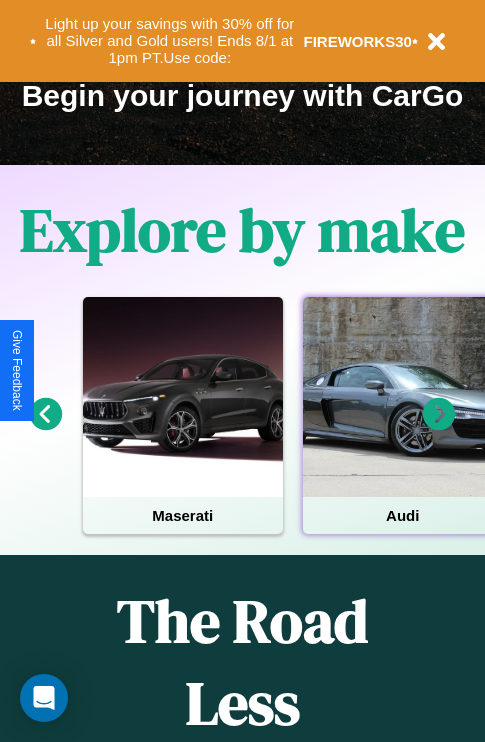click at bounding box center (403, 397) 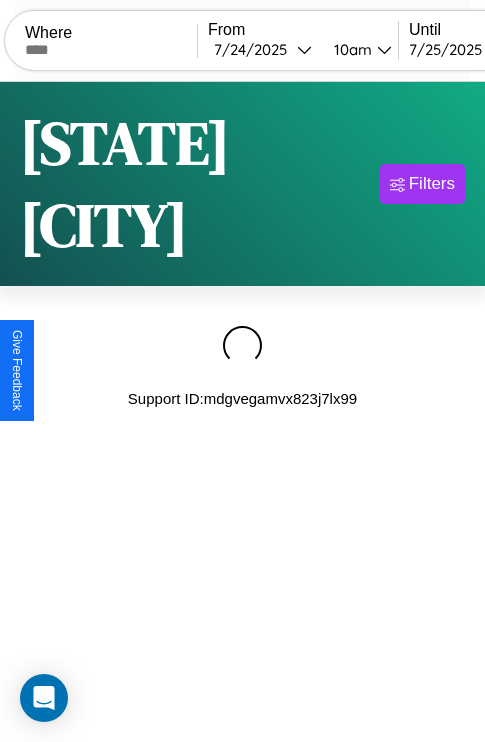 scroll, scrollTop: 0, scrollLeft: 0, axis: both 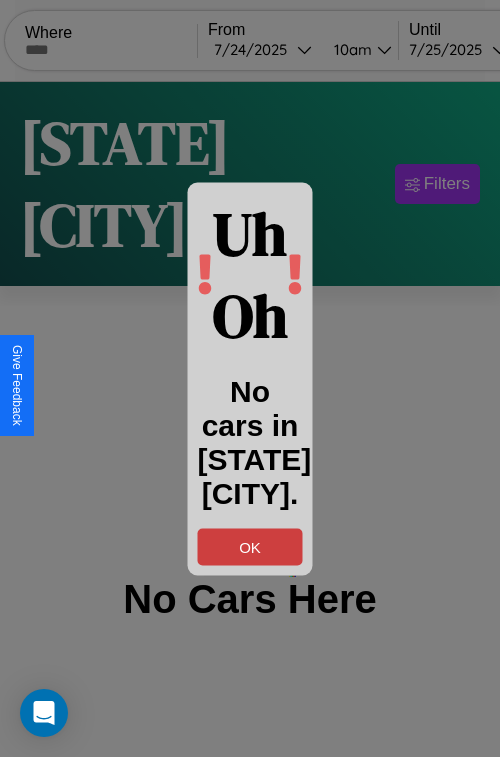 click on "OK" at bounding box center (250, 546) 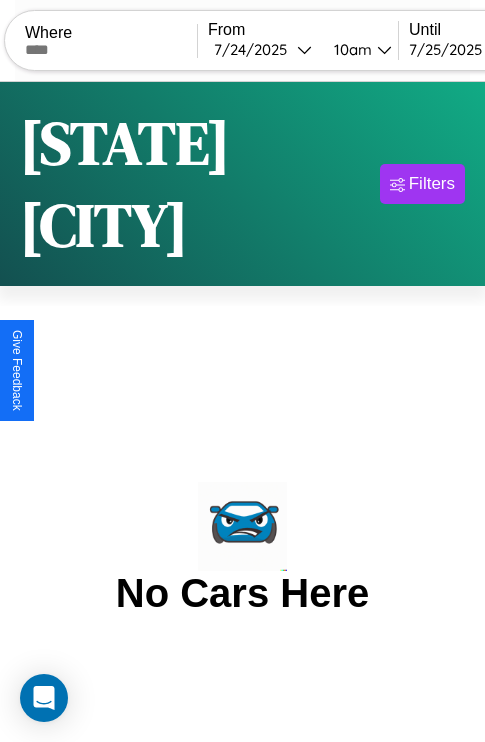 click at bounding box center (111, 50) 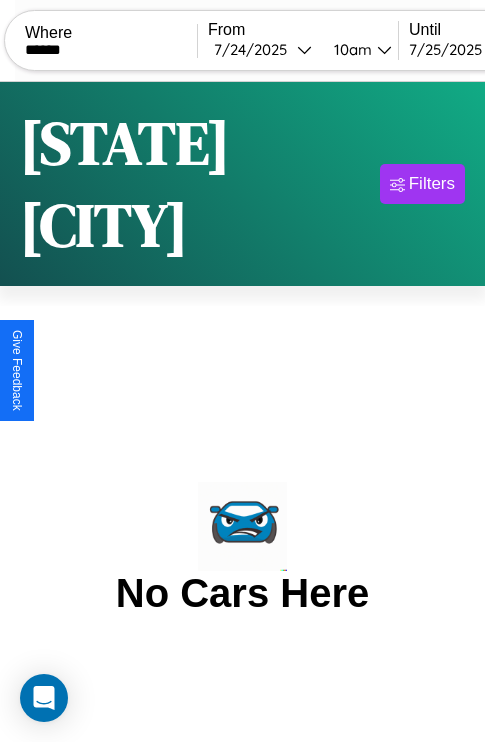type on "******" 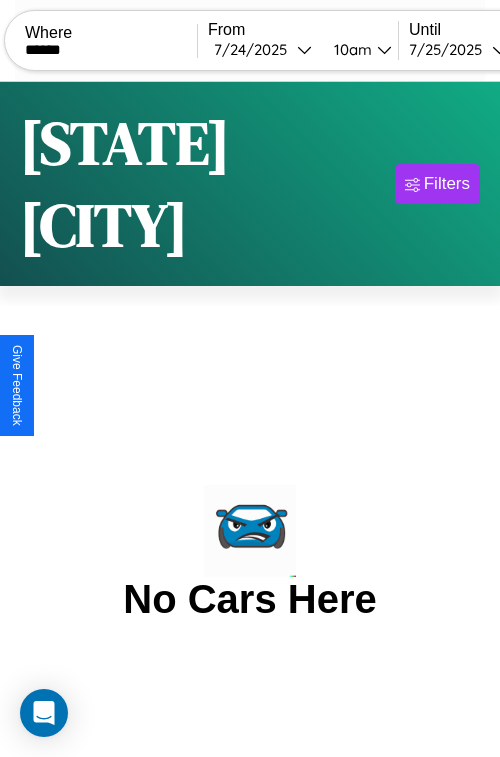 select on "*" 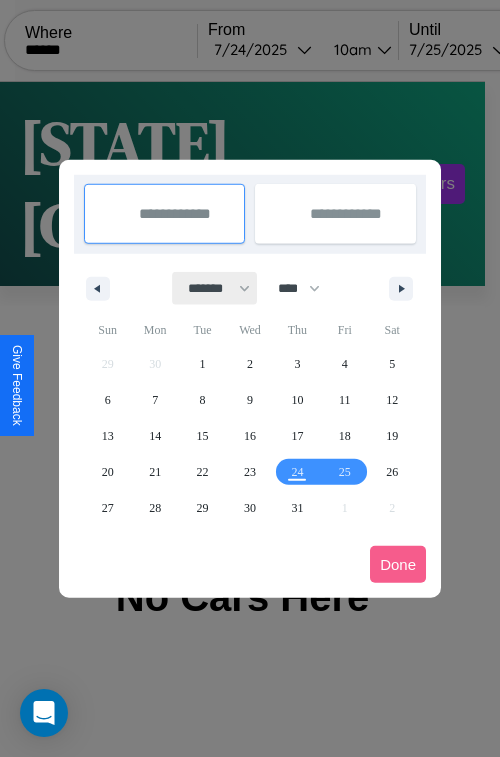 click on "******* ******** ***** ***** *** **** **** ****** ********* ******* ******** ********" at bounding box center [215, 288] 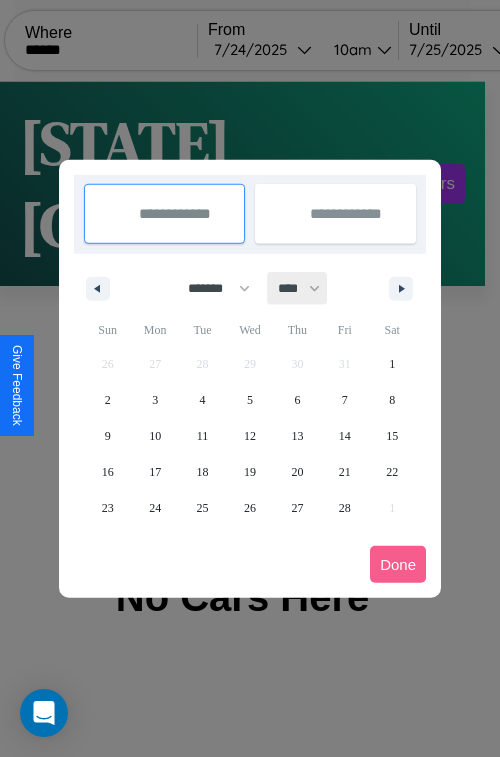 click on "**** **** **** **** **** **** **** **** **** **** **** **** **** **** **** **** **** **** **** **** **** **** **** **** **** **** **** **** **** **** **** **** **** **** **** **** **** **** **** **** **** **** **** **** **** **** **** **** **** **** **** **** **** **** **** **** **** **** **** **** **** **** **** **** **** **** **** **** **** **** **** **** **** **** **** **** **** **** **** **** **** **** **** **** **** **** **** **** **** **** **** **** **** **** **** **** **** **** **** **** **** **** **** **** **** **** **** **** **** **** **** **** **** **** **** **** **** **** **** **** ****" at bounding box center [298, 288] 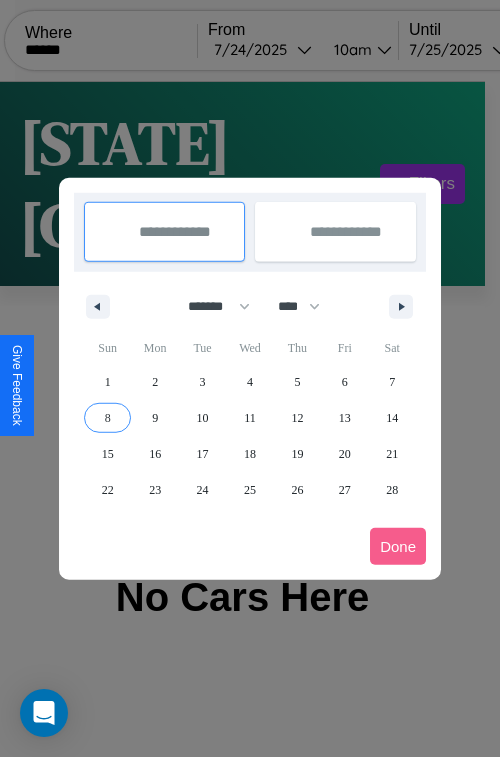 click on "8" at bounding box center [108, 418] 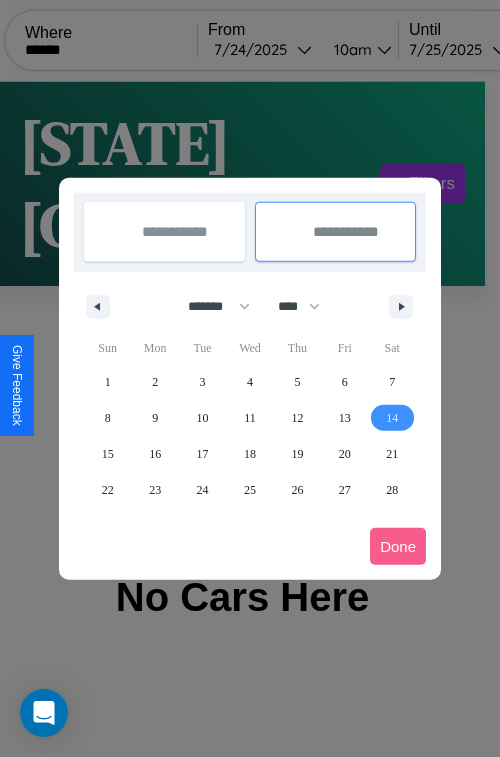 click on "14" at bounding box center (392, 418) 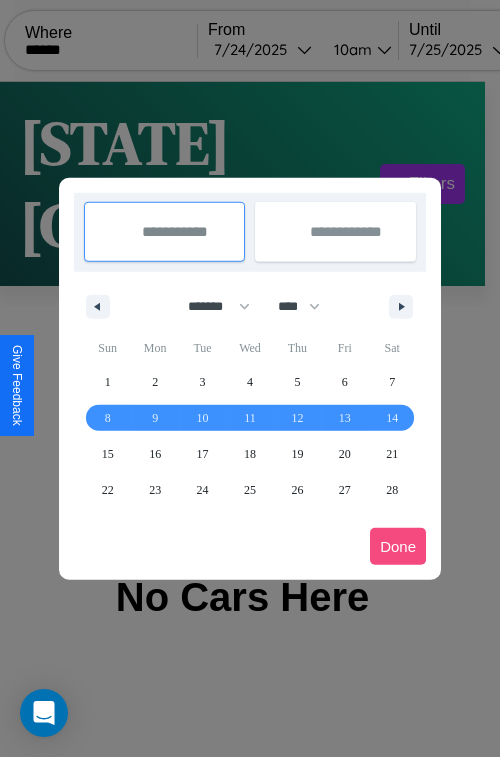 click on "Done" at bounding box center (398, 546) 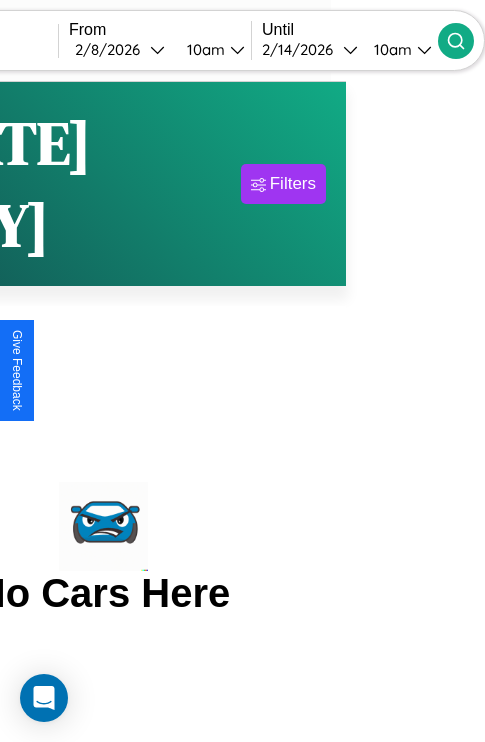 click 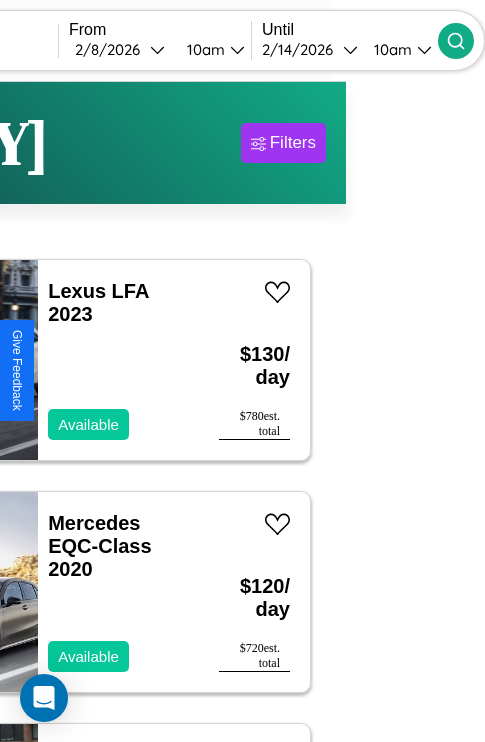 scroll, scrollTop: 62, scrollLeft: 83, axis: both 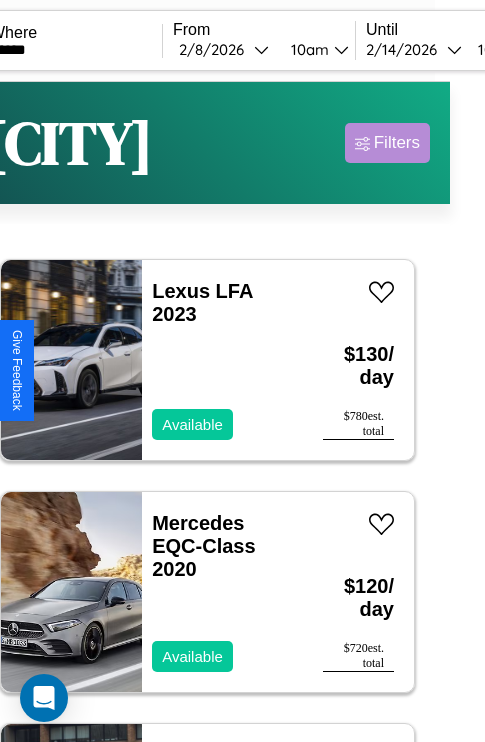 click on "Filters" at bounding box center (397, 143) 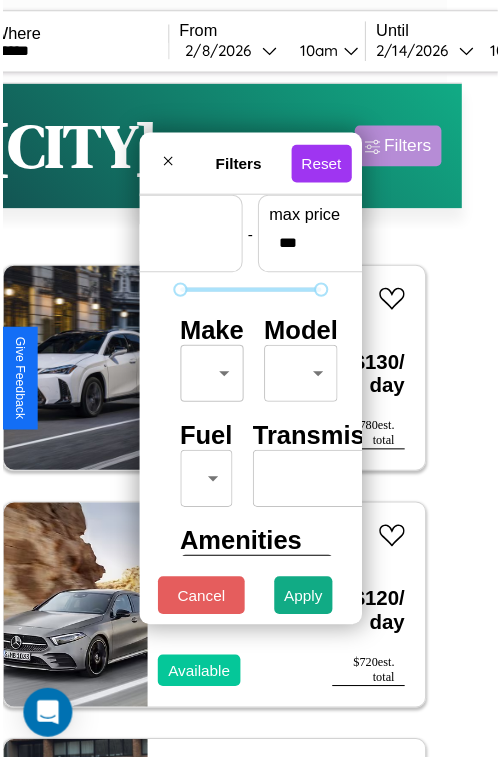 scroll, scrollTop: 59, scrollLeft: 0, axis: vertical 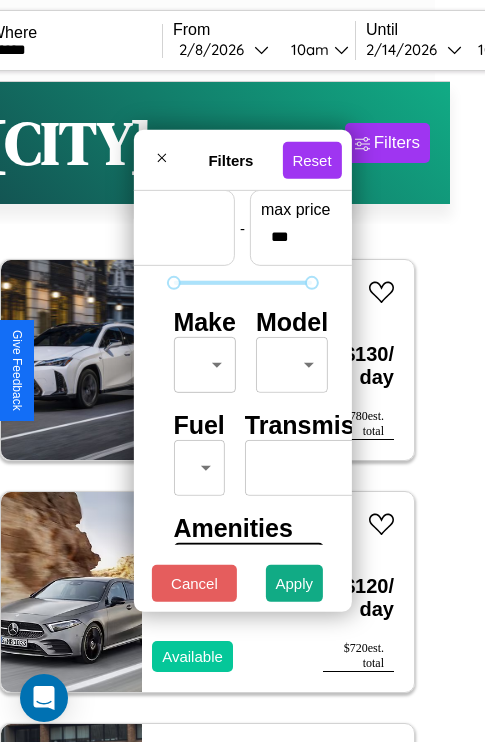 click on "CarGo Where ****** From 2 / 8 / 2026 10am Until 2 / 14 / 2026 10am Become a Host Login Sign Up Boston Filters 6  cars in this area These cars can be picked up in this city. Lexus   LFA   2023 Available $ 130  / day $ 780  est. total Mercedes   EQC-Class   2020 Available $ 120  / day $ 720  est. total Honda   VT750 (Shadow)   2017 Unavailable $ 120  / day $ 720  est. total Volkswagen   Rabbit   2020 Available $ 160  / day $ 960  est. total Lexus   UX   2018 Available $ 50  / day $ 300  est. total Mercedes   GLC-Class   2022 Available $ 200  / day $ 1200  est. total Filters Reset Price Range min price *  -  max price *** Make ​ ​ Model ​ ​ Fuel ​ ​ Transmission ​ ​ Amenities Sunroof Moonroof Touch Display Winter Package Sport Turbo Heated Seats Carplay Bluetooth All Wheel Drive Push To Start Cancel Apply Support ID:  mdgvegamvx823j7lx99
Give Feedback" at bounding box center (207, 412) 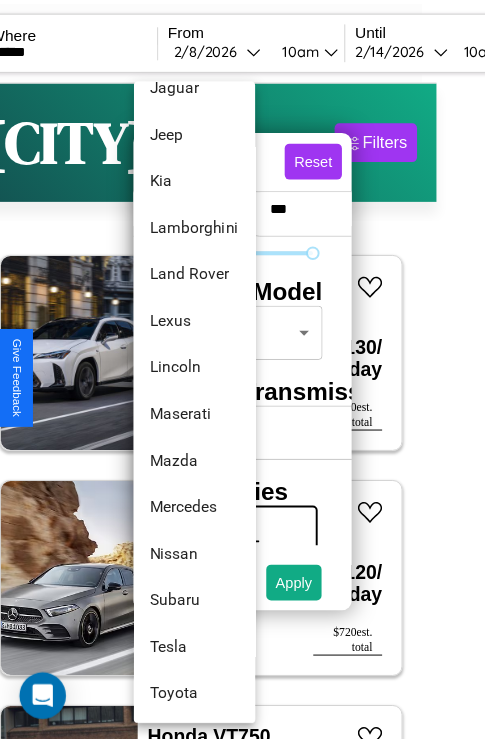 scroll, scrollTop: 1083, scrollLeft: 0, axis: vertical 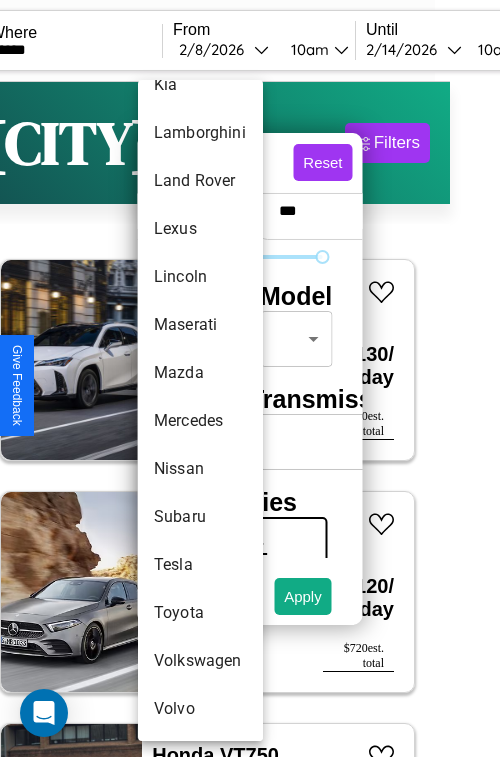 click on "Volvo" at bounding box center [200, 709] 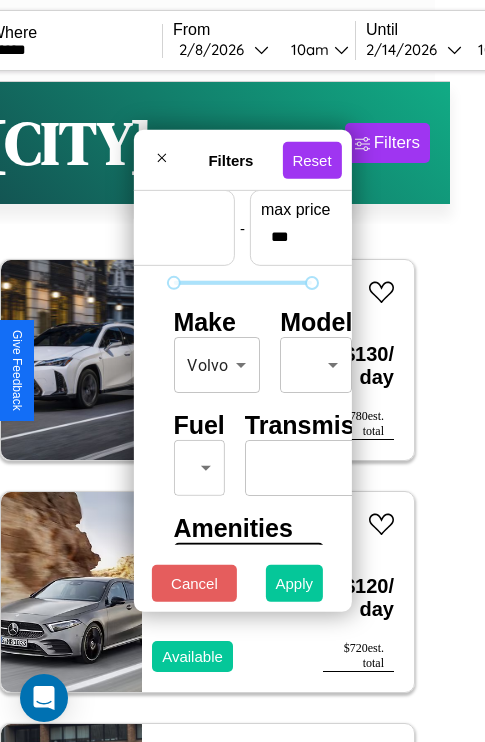 click on "Apply" at bounding box center [295, 583] 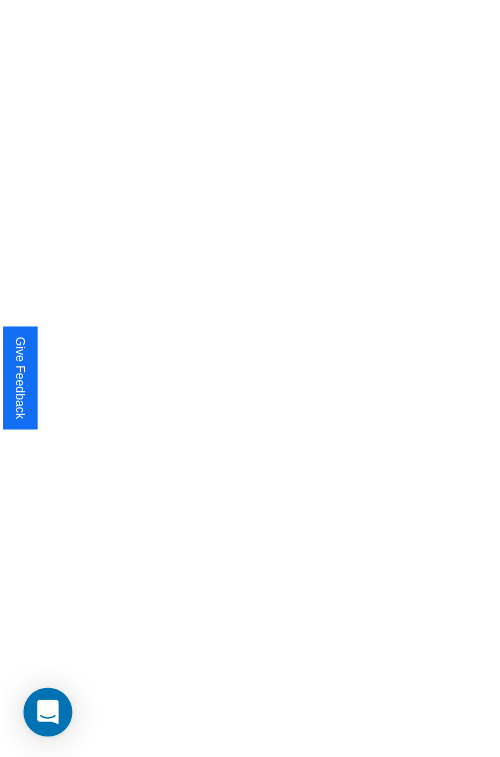 scroll, scrollTop: 0, scrollLeft: 0, axis: both 